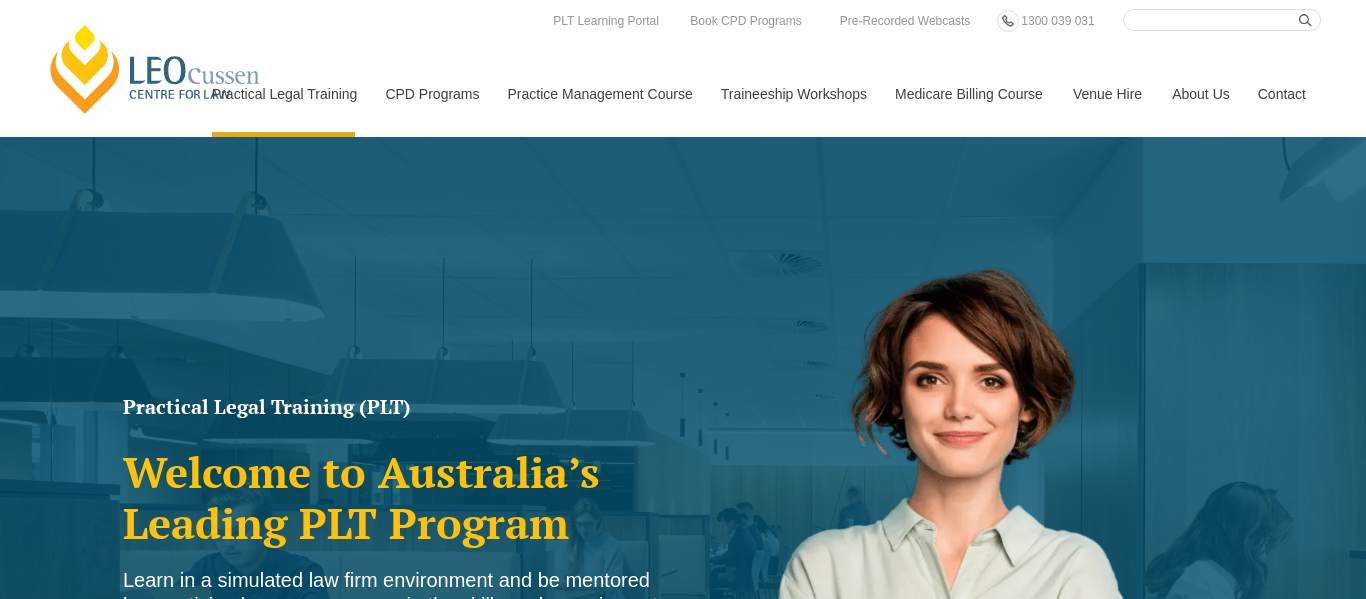 scroll, scrollTop: 0, scrollLeft: 0, axis: both 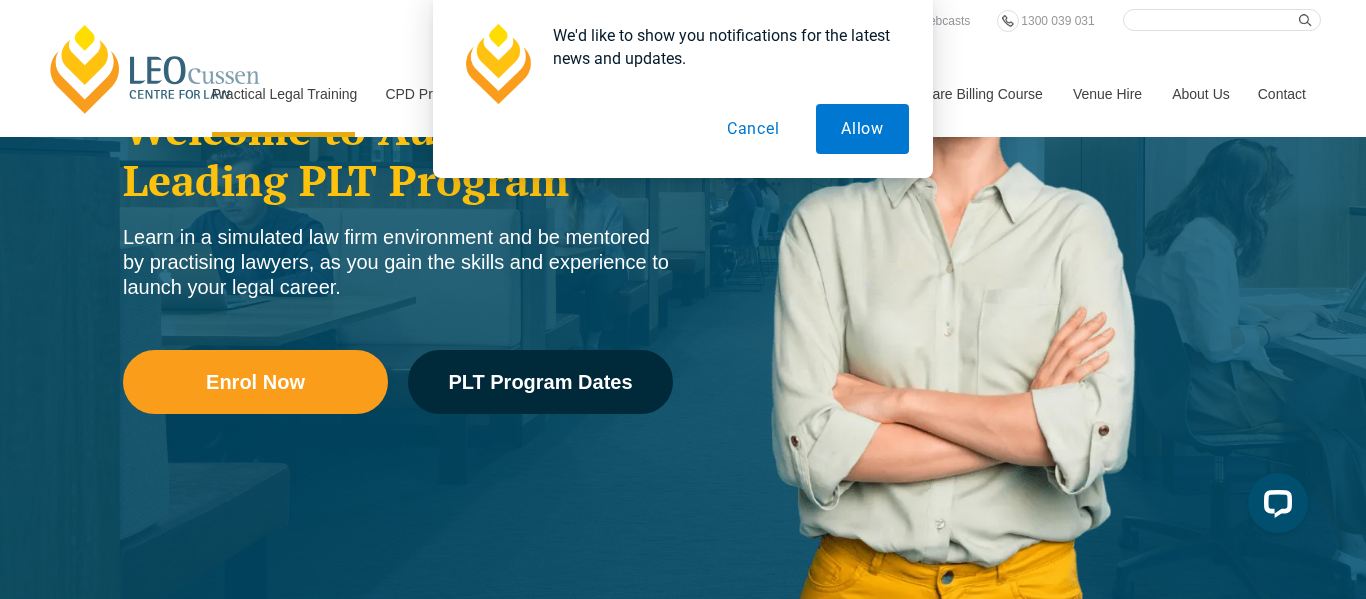 click on "Cancel" at bounding box center [753, 129] 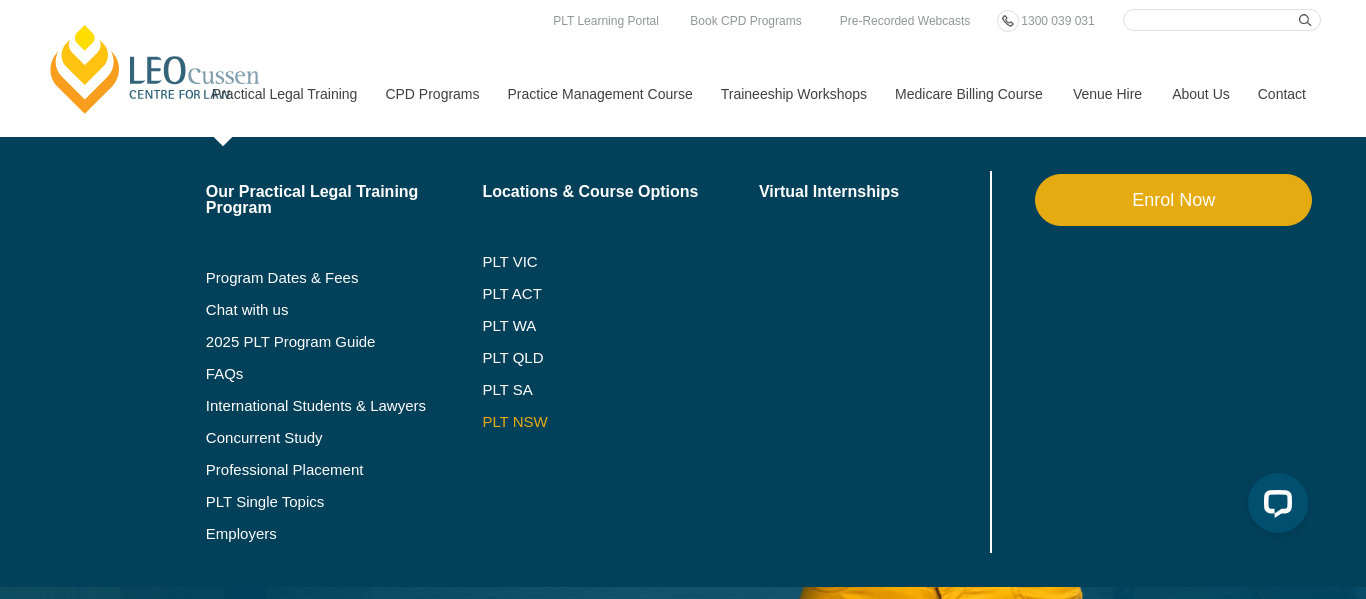 click on "PLT NSW" at bounding box center (620, 422) 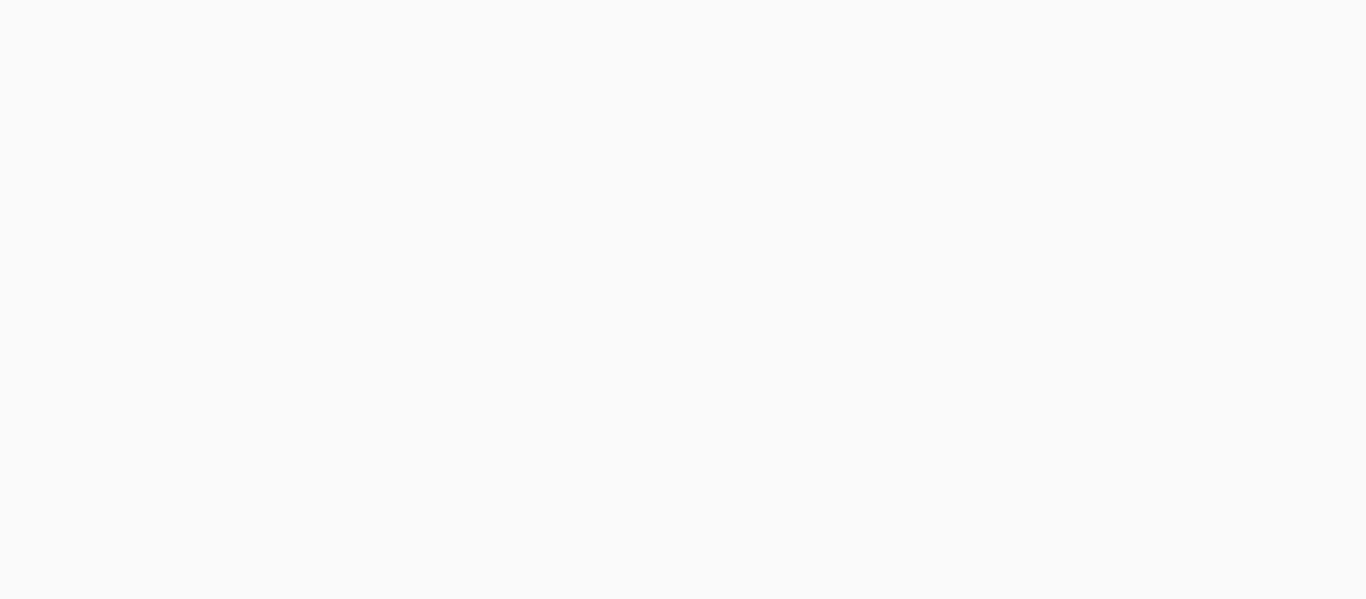 scroll, scrollTop: 147, scrollLeft: 0, axis: vertical 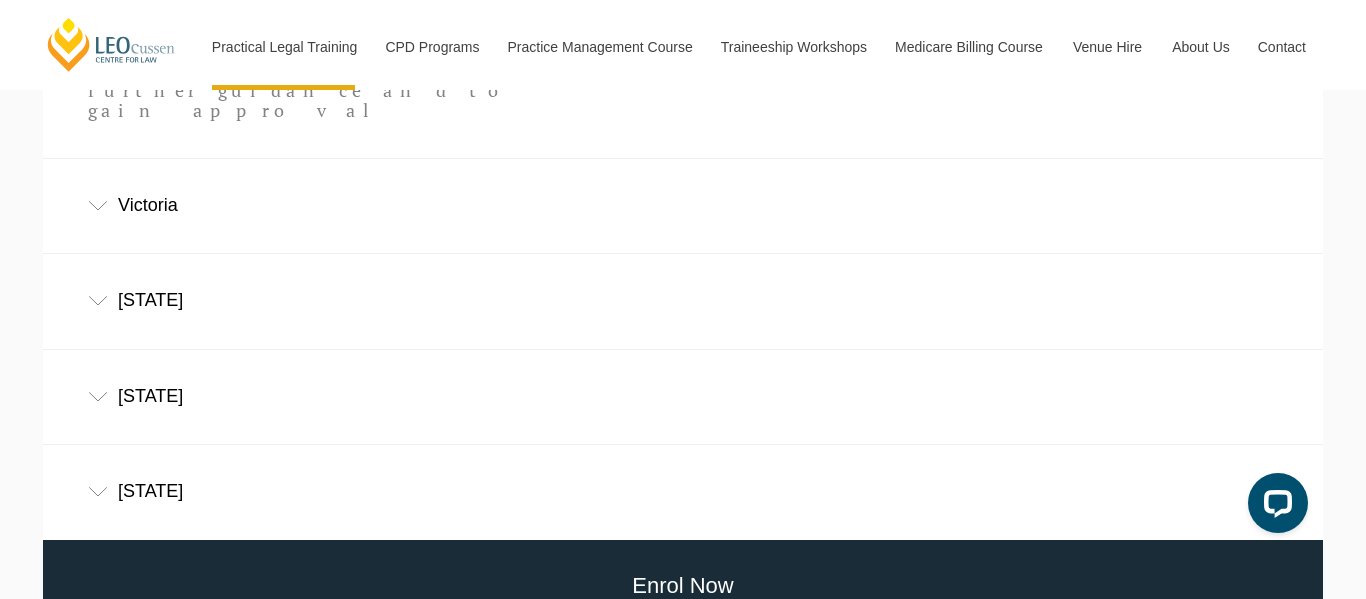 click 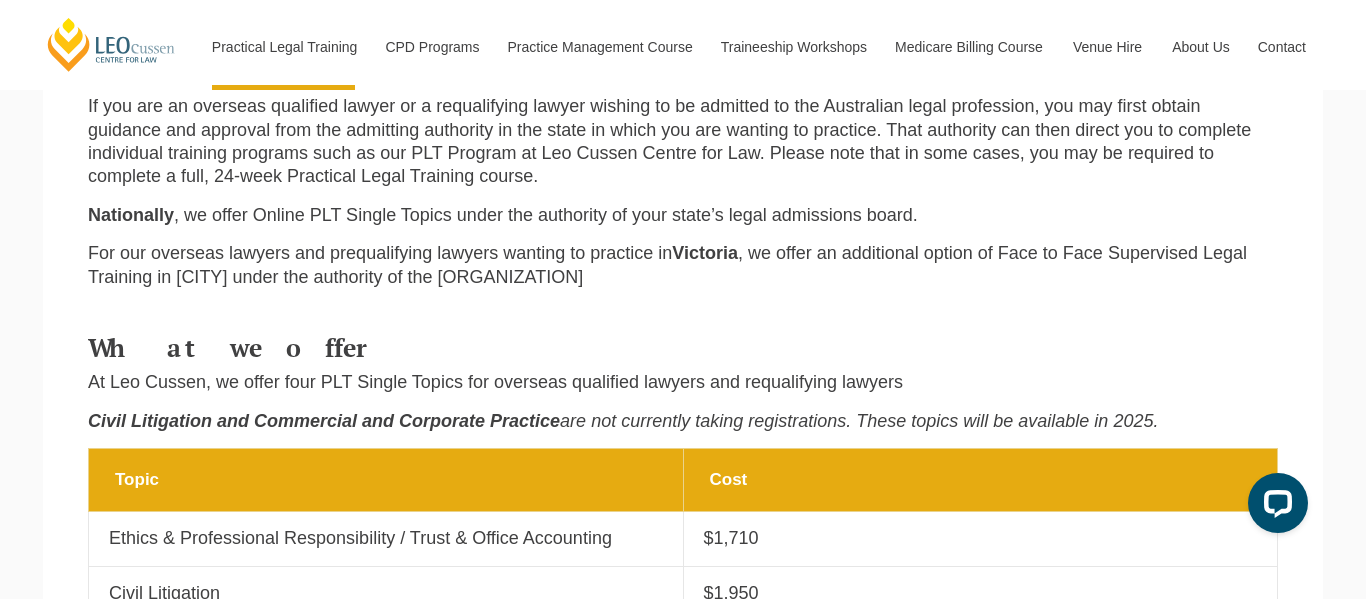 scroll, scrollTop: 546, scrollLeft: 0, axis: vertical 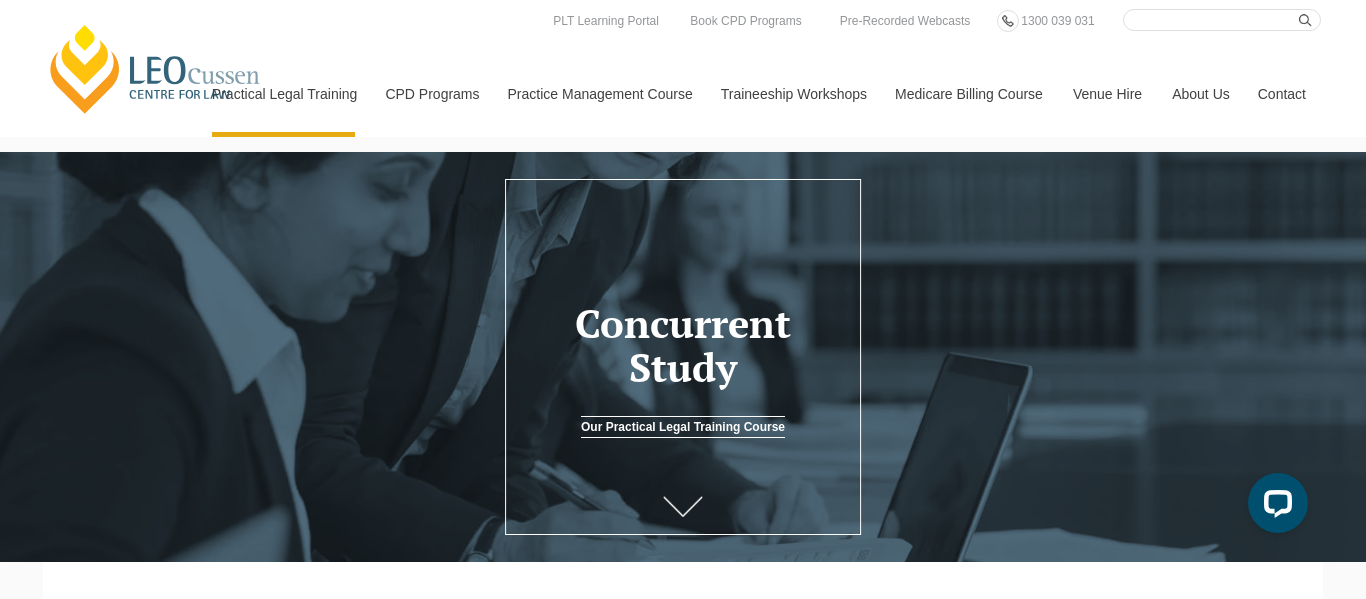 click 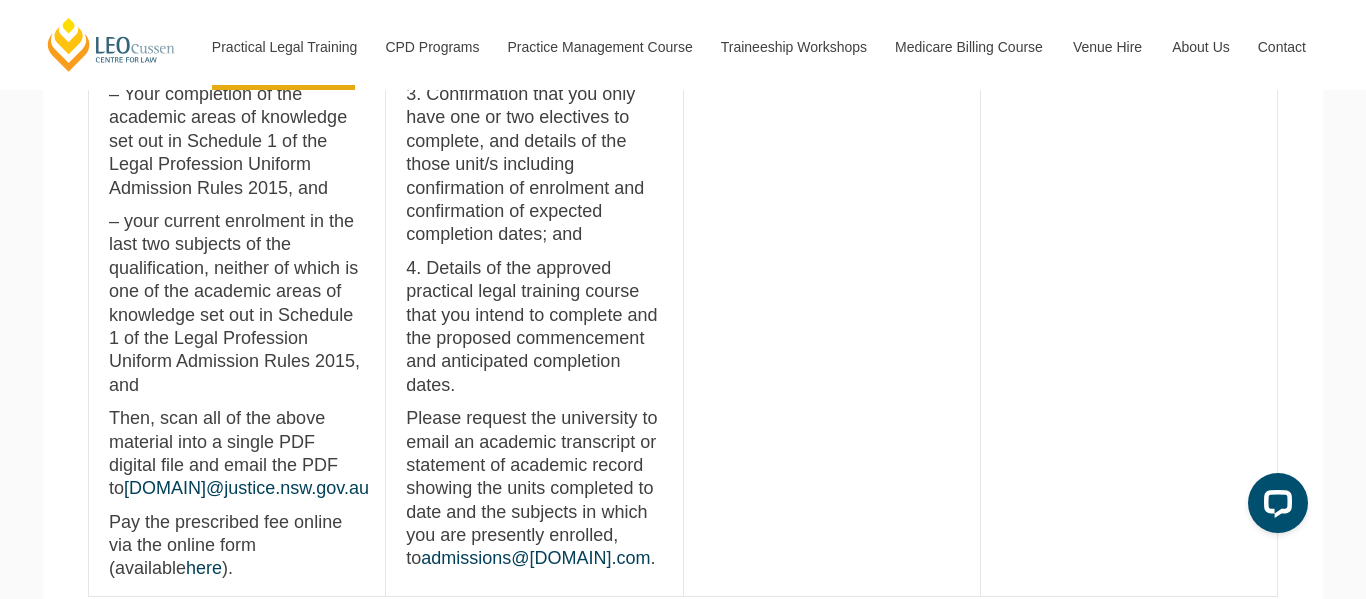 scroll, scrollTop: 1507, scrollLeft: 0, axis: vertical 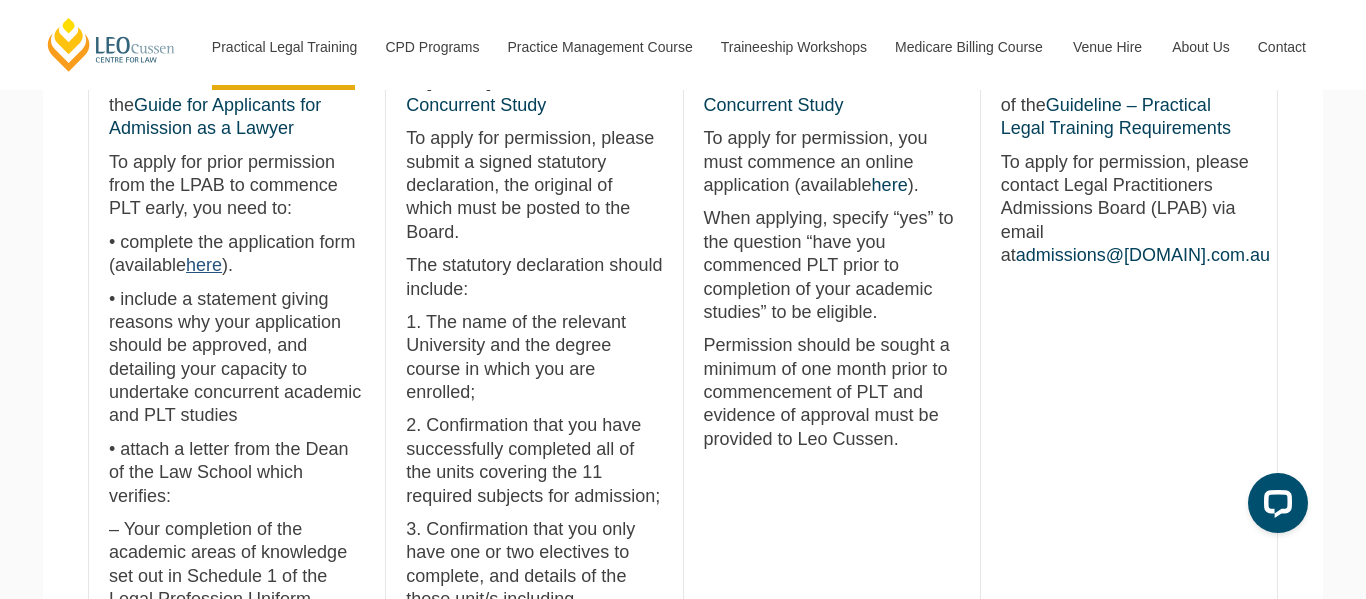 click on "here" at bounding box center [204, 265] 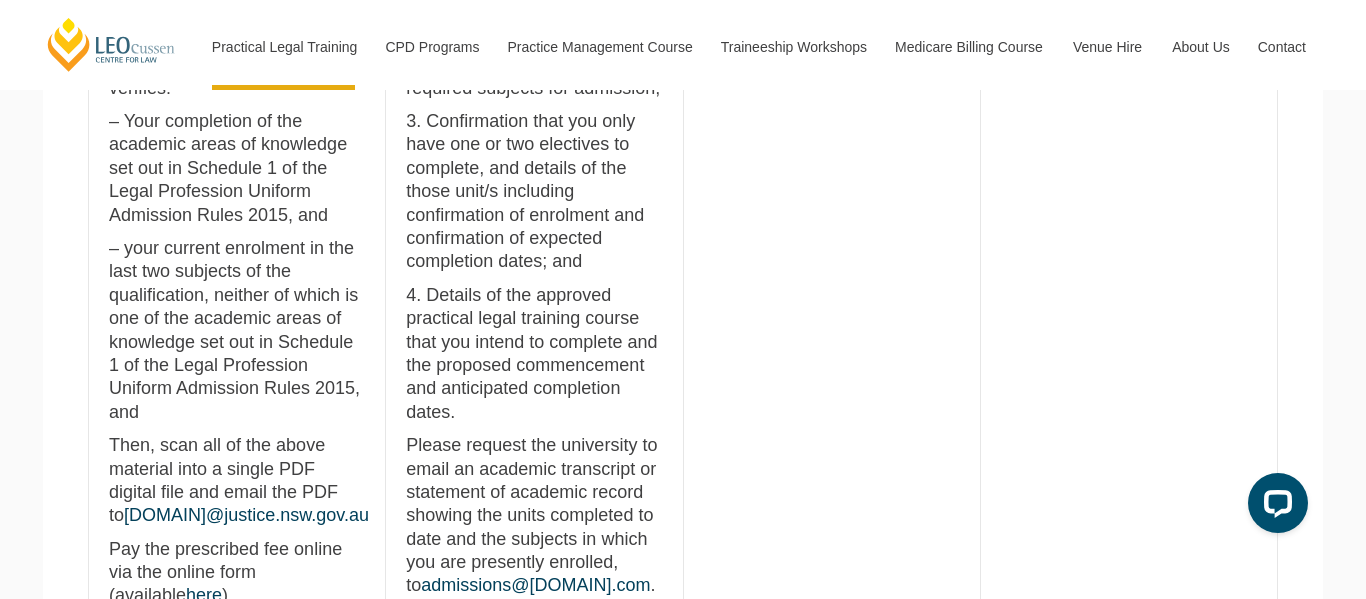 scroll, scrollTop: 1484, scrollLeft: 0, axis: vertical 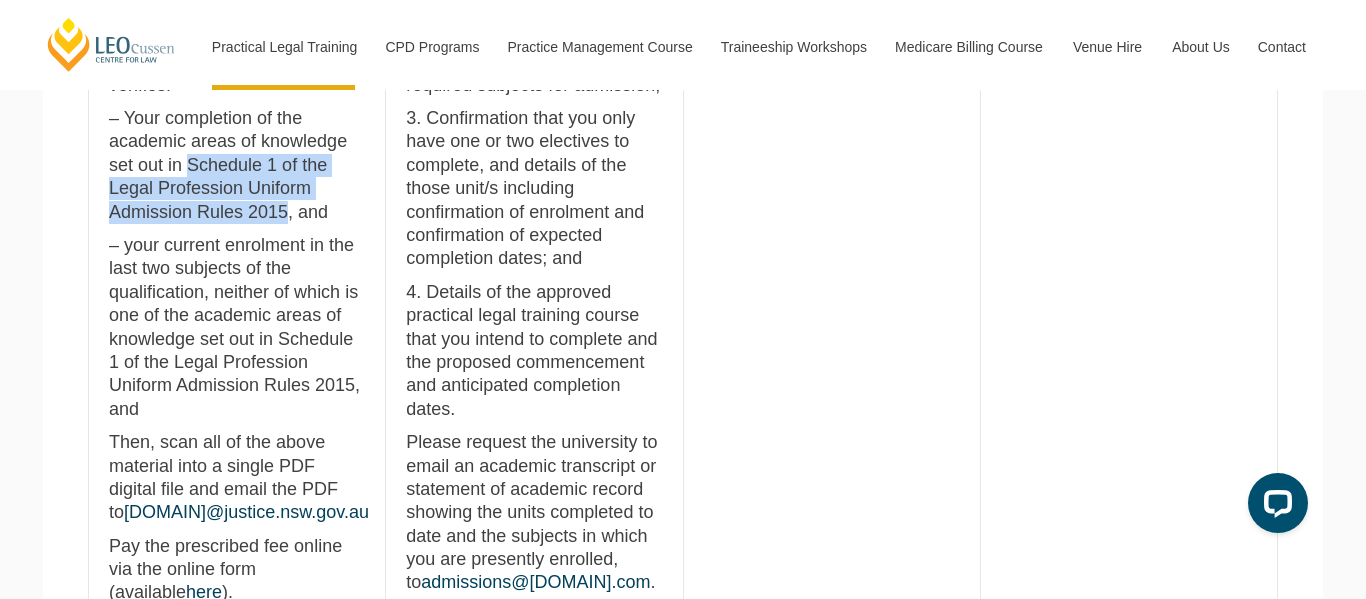 drag, startPoint x: 192, startPoint y: 165, endPoint x: 287, endPoint y: 215, distance: 107.35455 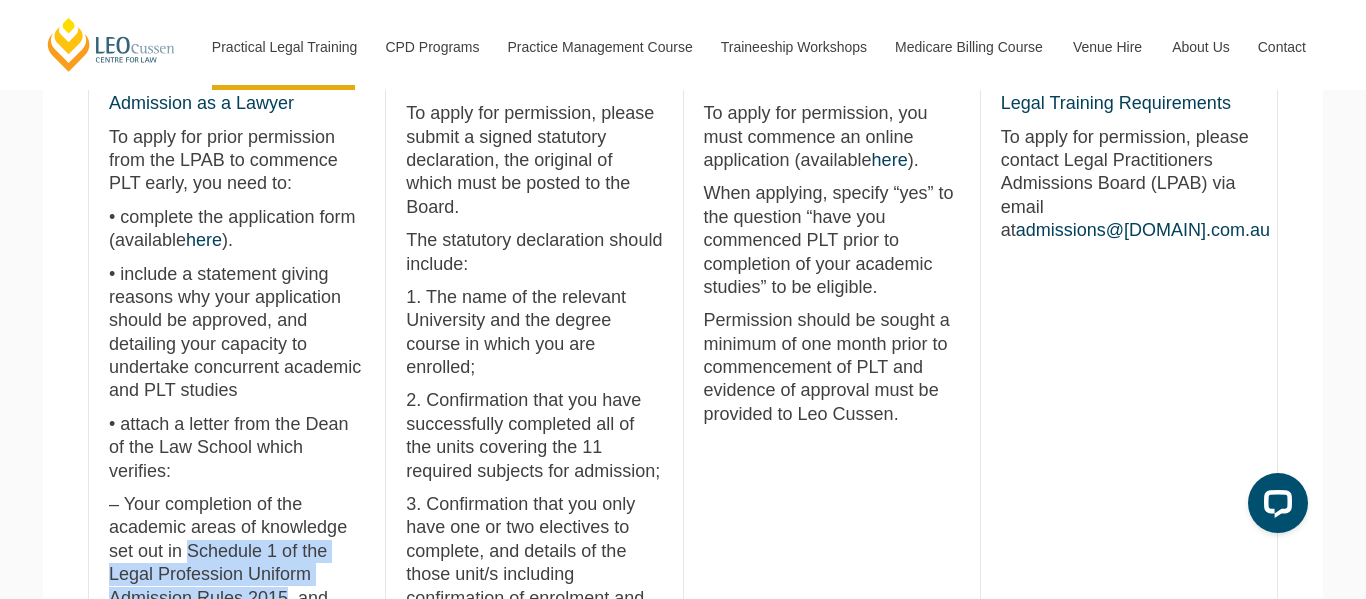 scroll, scrollTop: 1101, scrollLeft: 0, axis: vertical 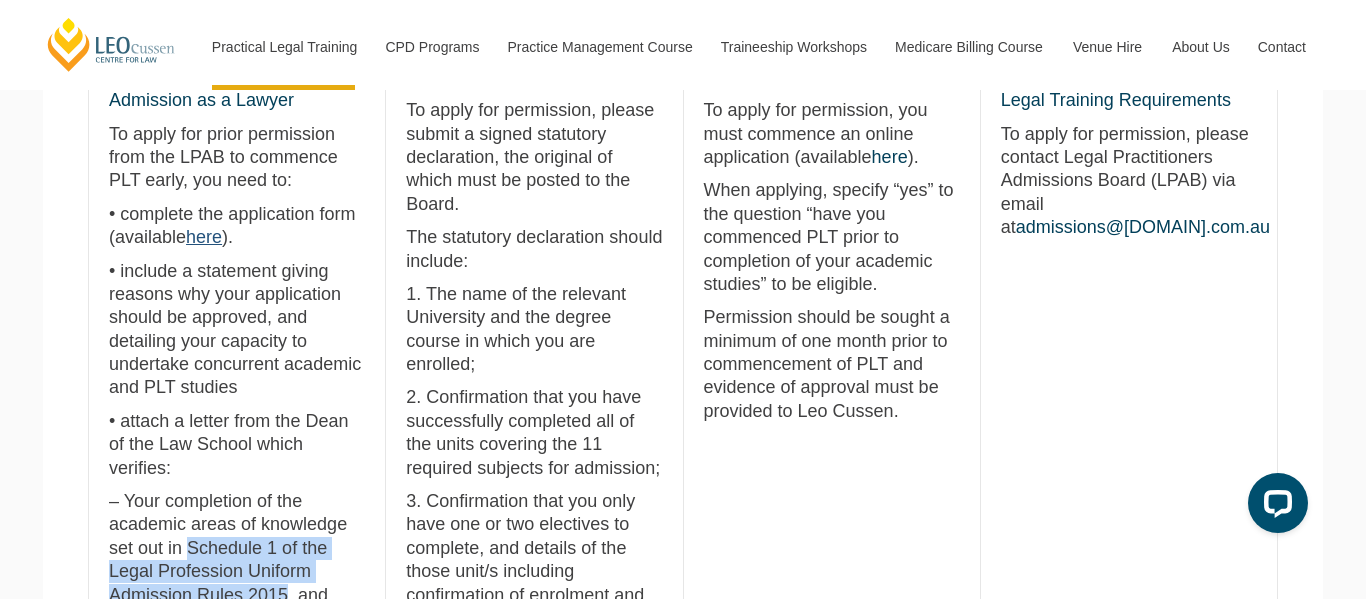 click on "here" at bounding box center [204, 237] 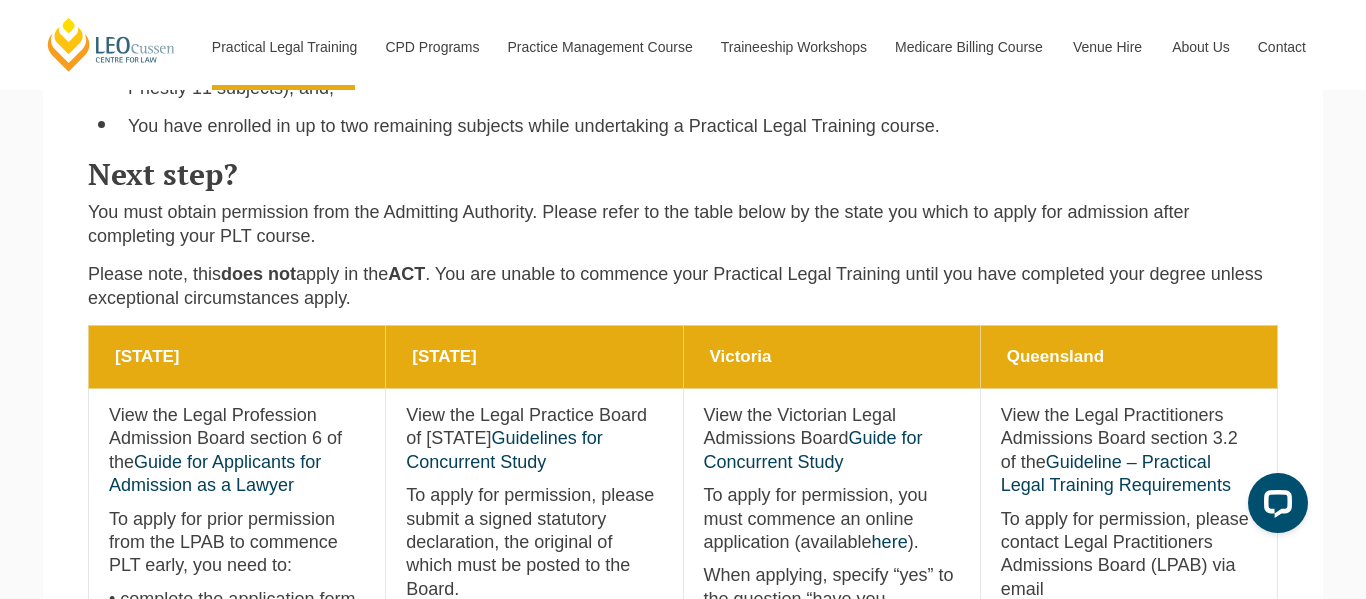 scroll, scrollTop: 0, scrollLeft: 0, axis: both 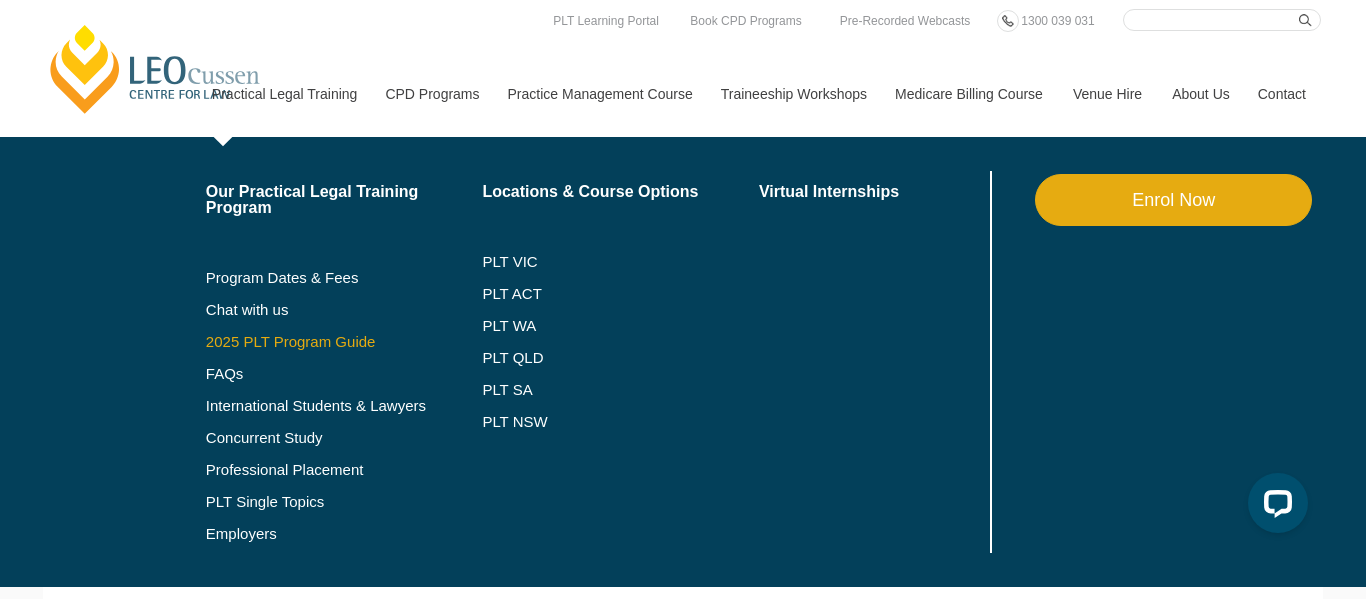 click on "2025 PLT Program Guide" at bounding box center [319, 342] 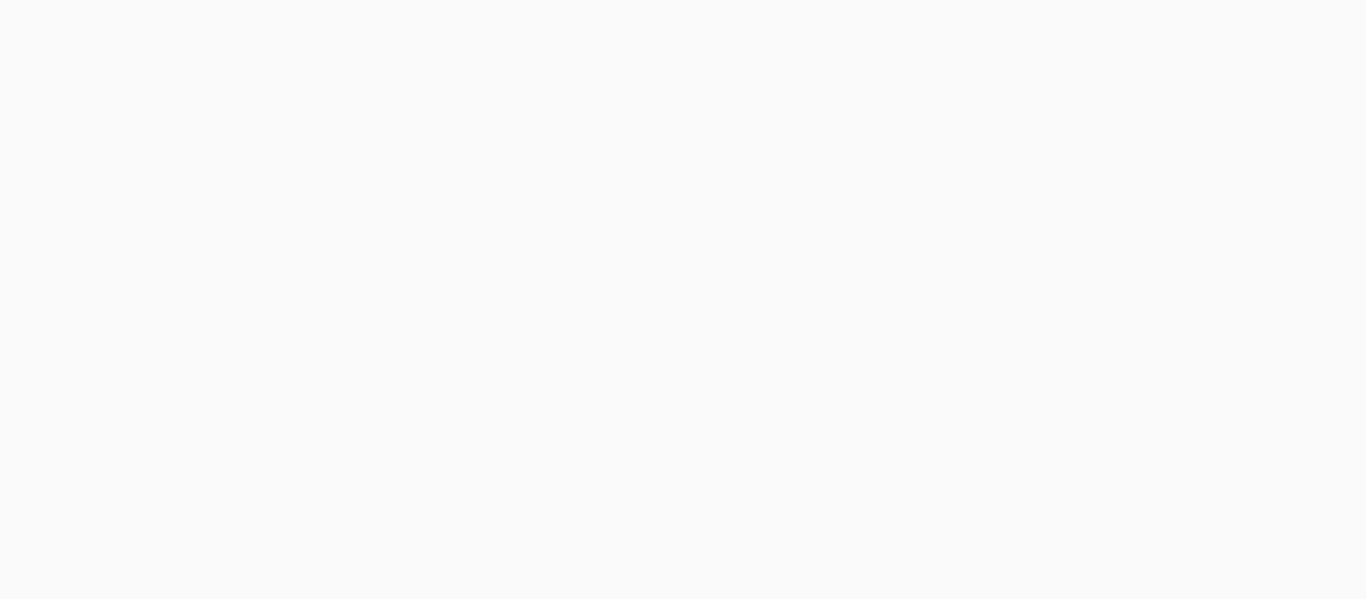 scroll, scrollTop: 340, scrollLeft: 0, axis: vertical 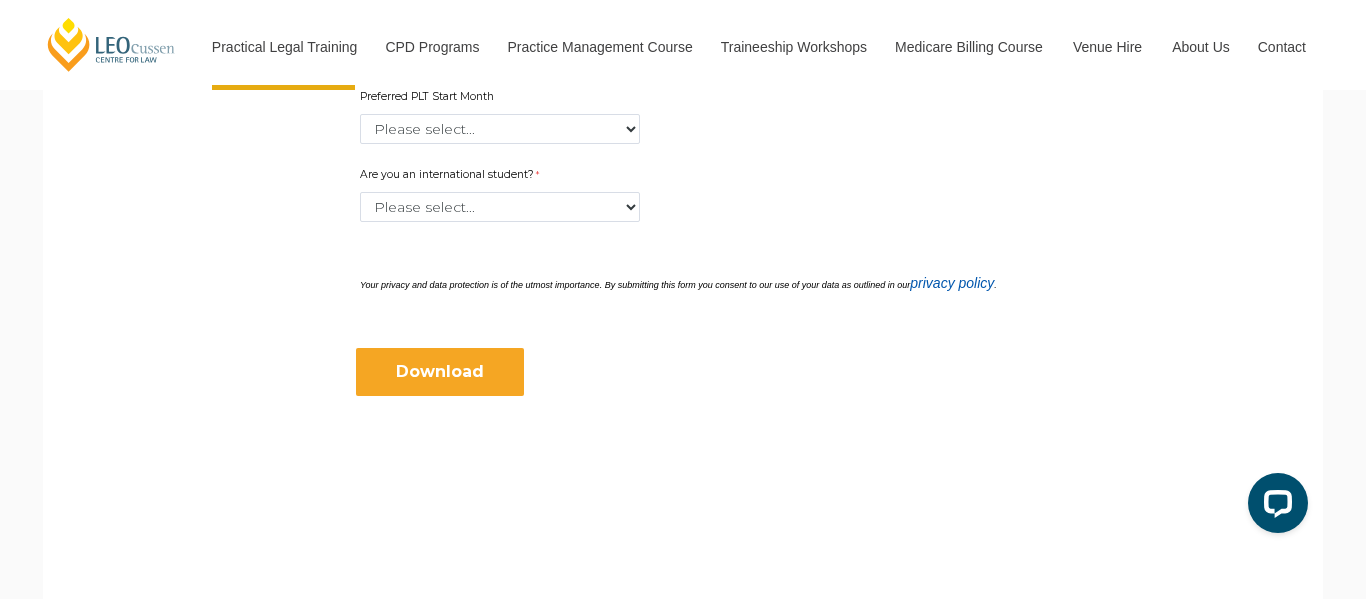 click on "Download" at bounding box center (440, 372) 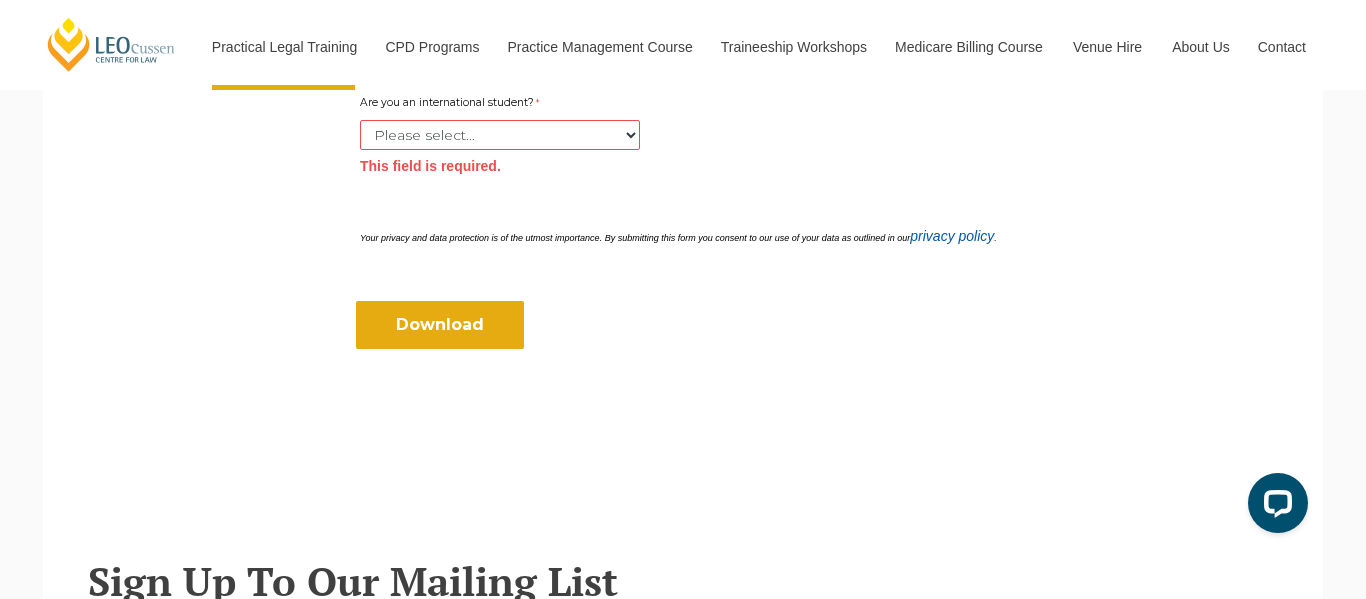 scroll, scrollTop: 0, scrollLeft: 0, axis: both 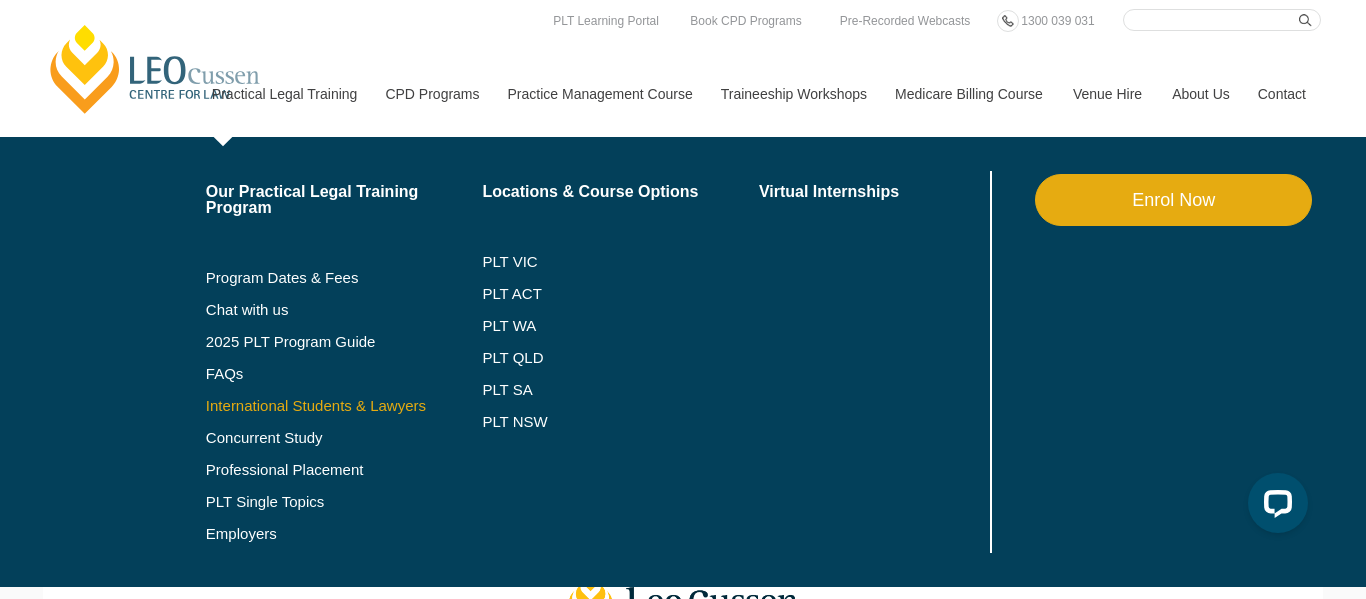click on "International Students & Lawyers" at bounding box center [344, 406] 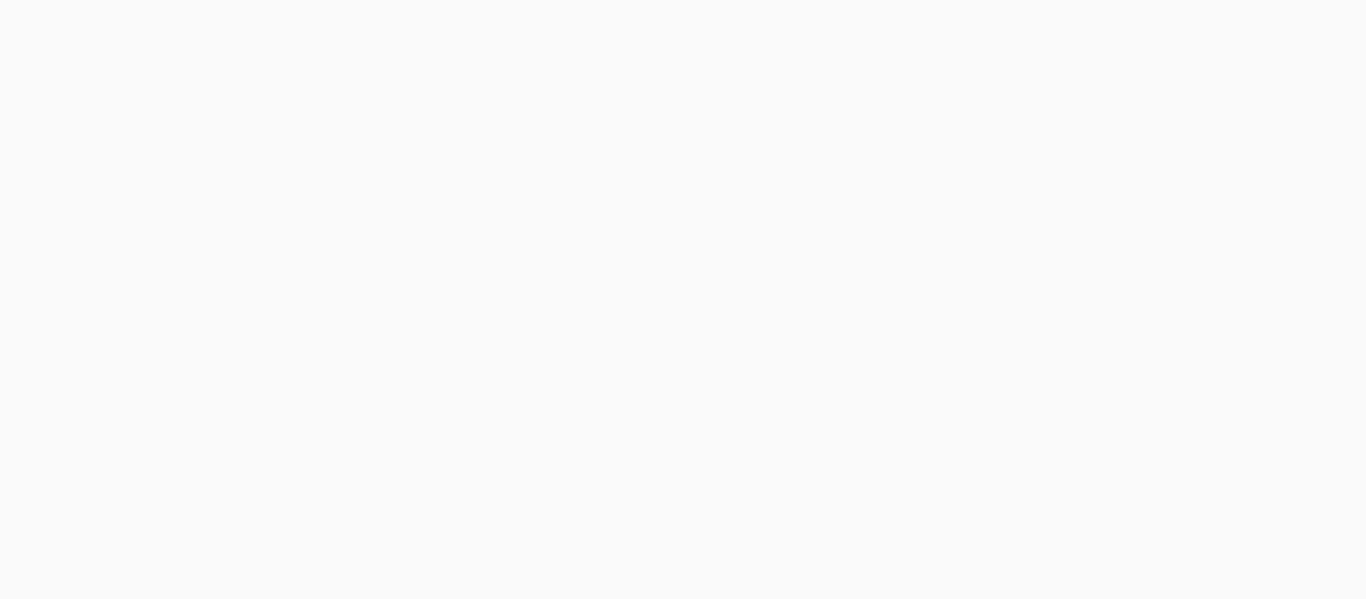 scroll, scrollTop: 207, scrollLeft: 0, axis: vertical 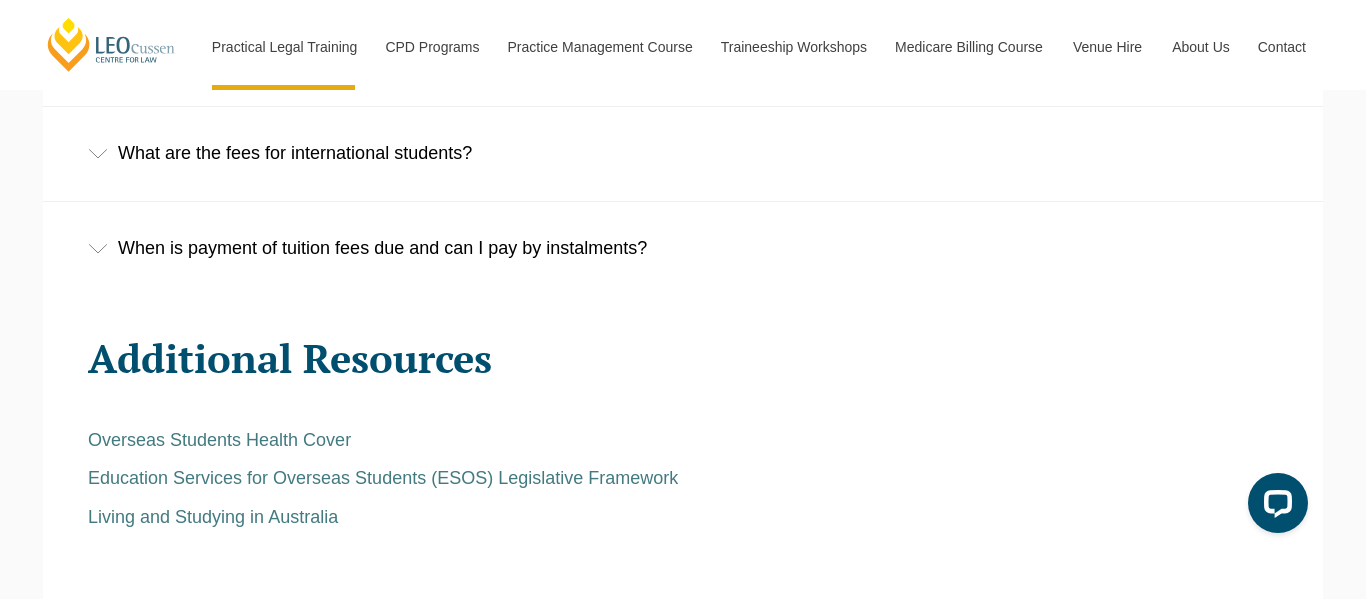click on "When is payment of tuition fees due and can I pay by instalments?" at bounding box center [683, 248] 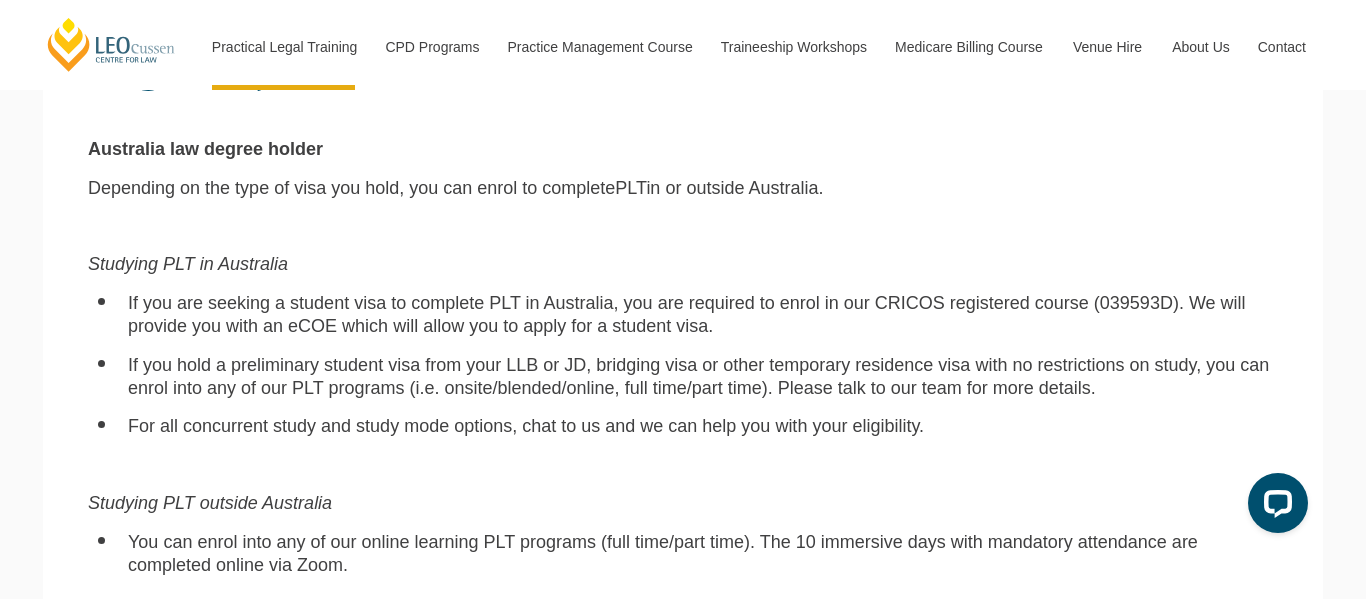 scroll, scrollTop: 0, scrollLeft: 0, axis: both 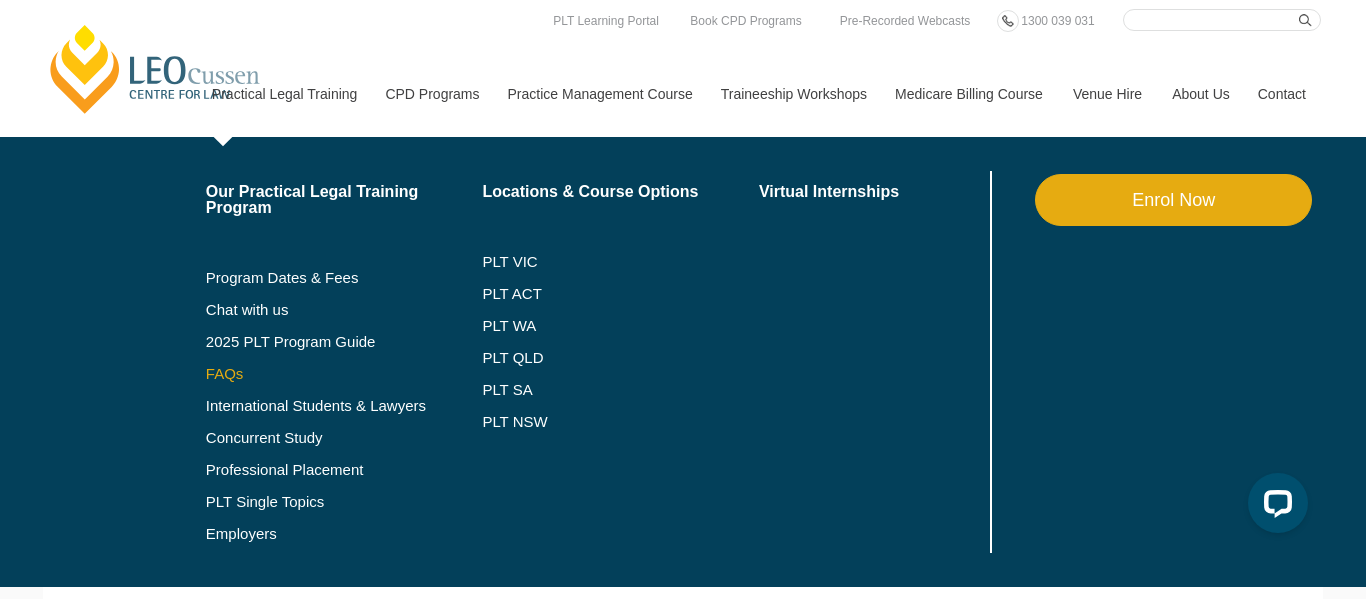 click on "FAQs" at bounding box center (344, 374) 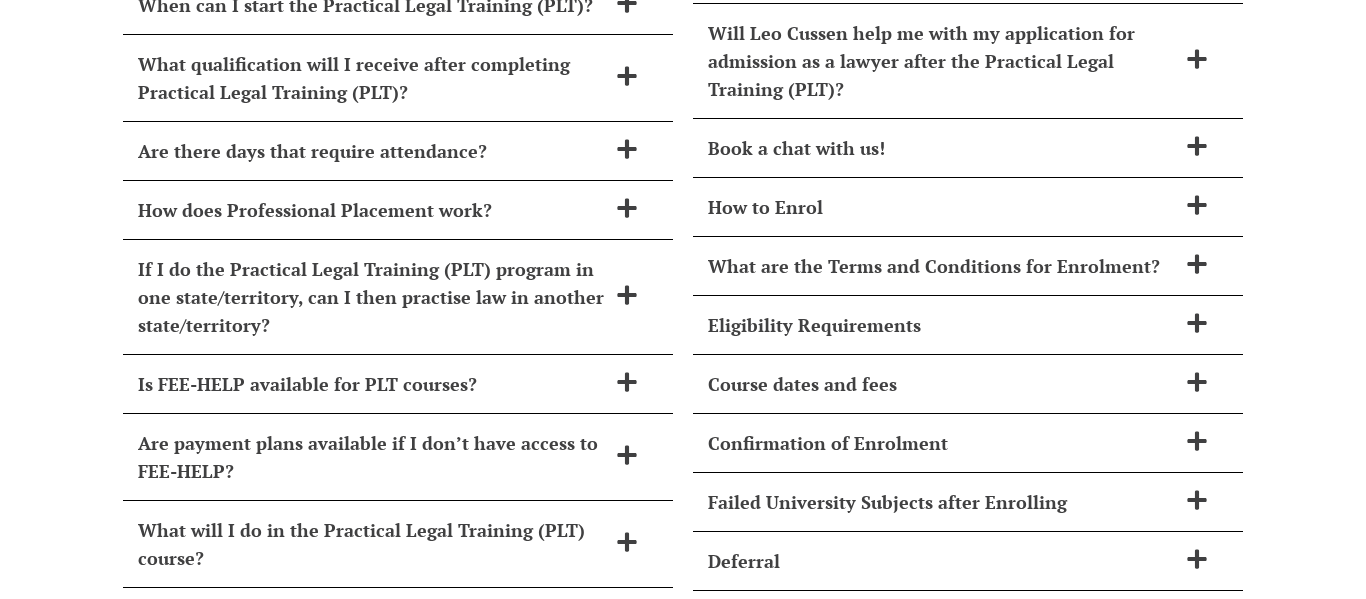 scroll, scrollTop: 8526, scrollLeft: 0, axis: vertical 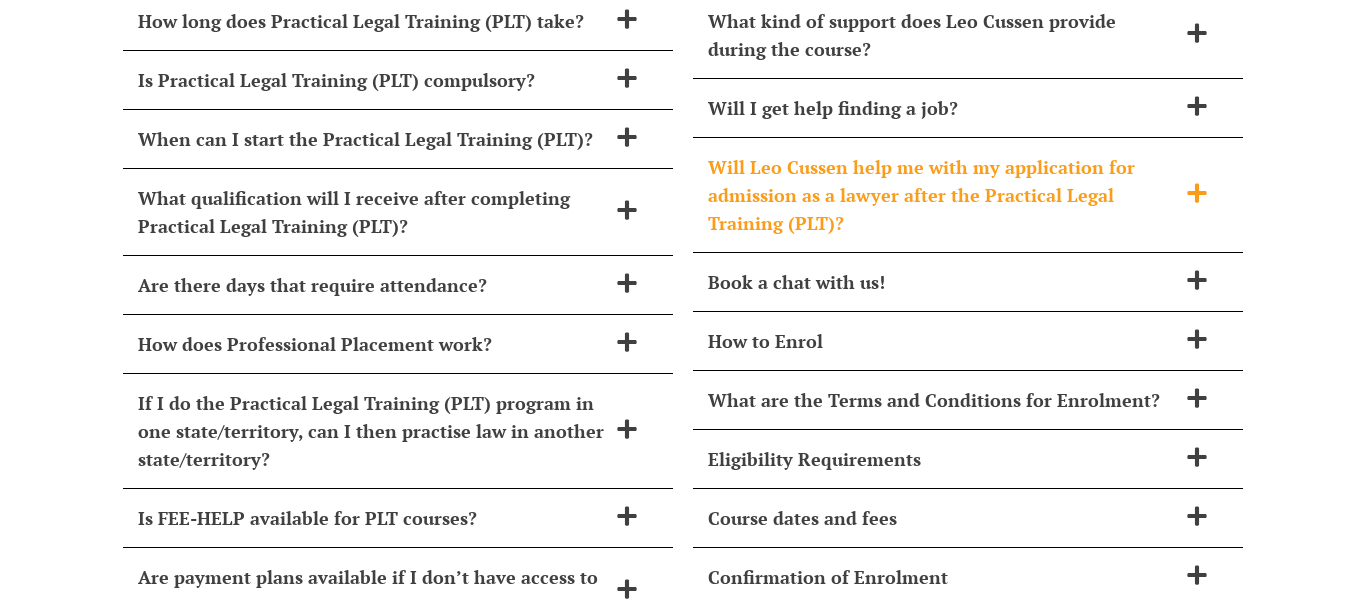 click 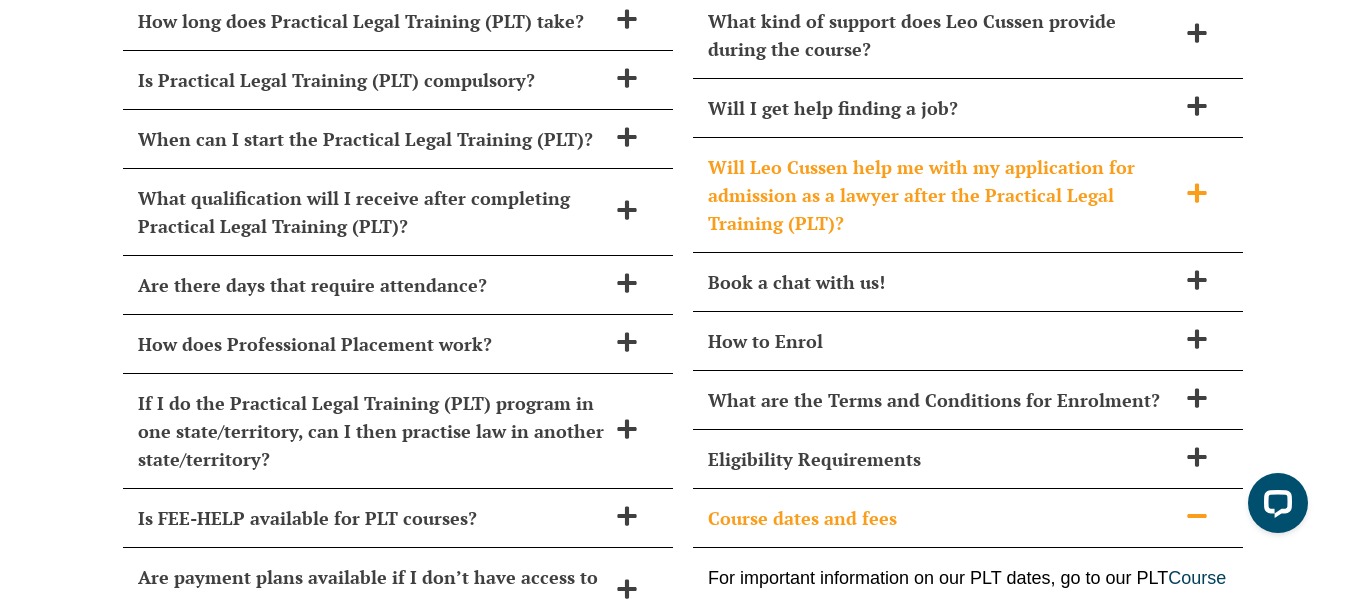 scroll, scrollTop: 8812, scrollLeft: 0, axis: vertical 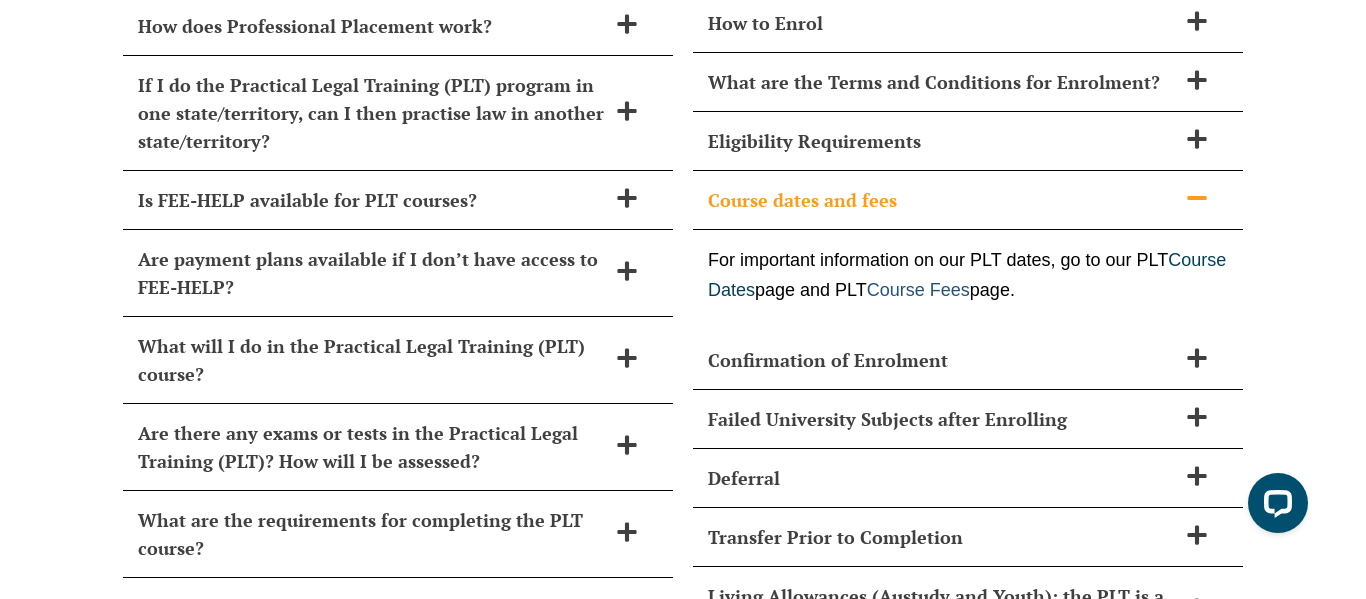 click on "Course Fees" at bounding box center [918, 290] 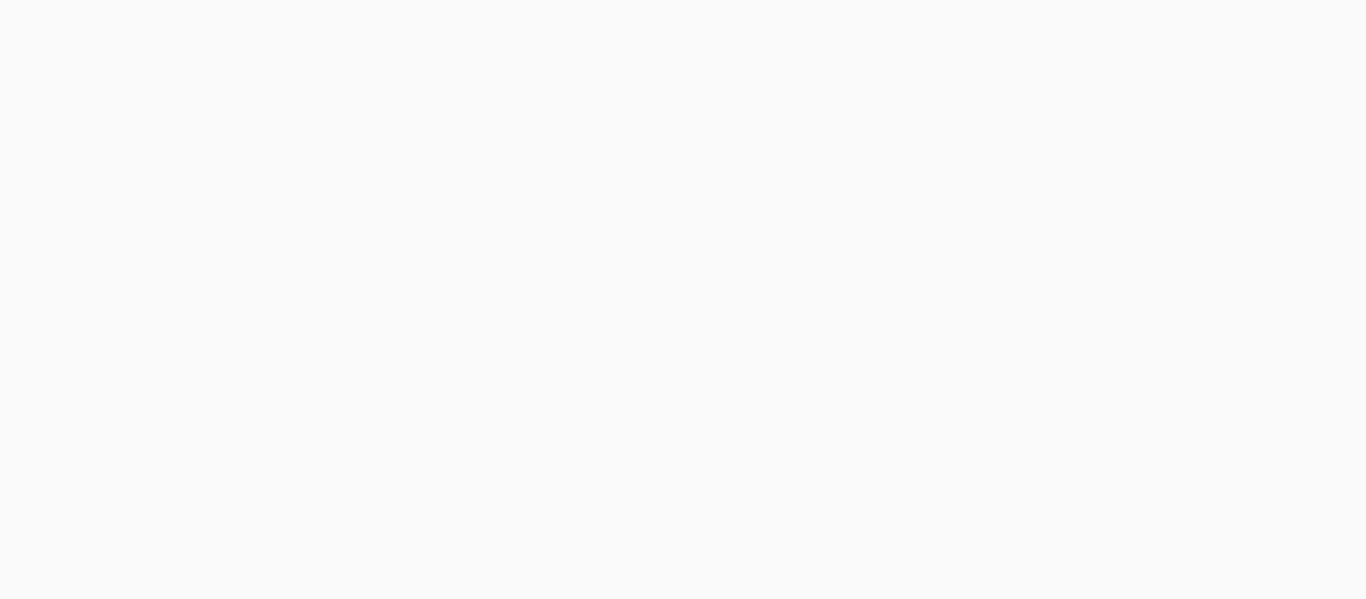 scroll, scrollTop: 785, scrollLeft: 0, axis: vertical 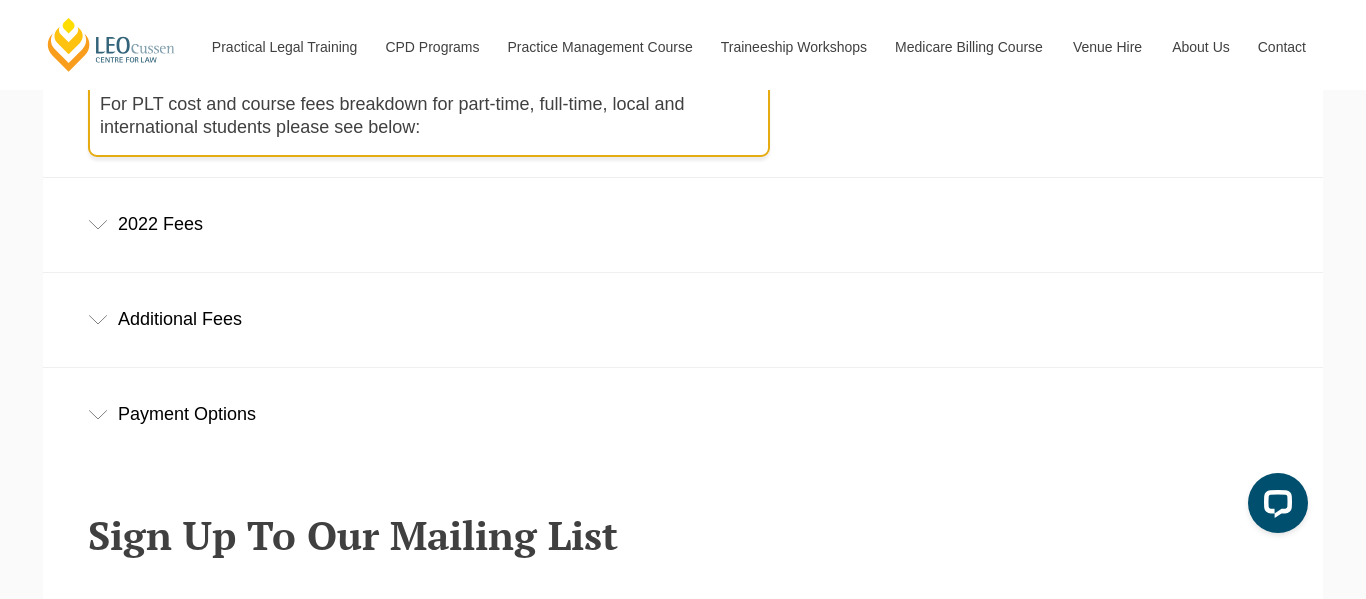 click on "2022 Fees" at bounding box center [683, 224] 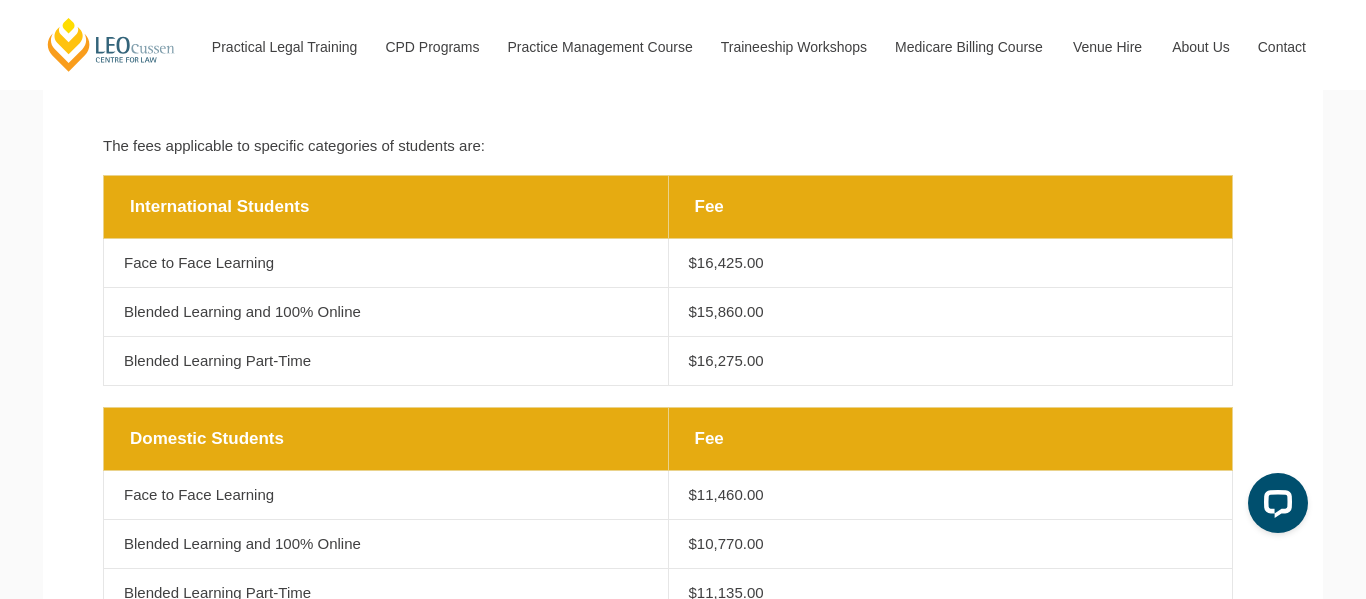 scroll, scrollTop: 913, scrollLeft: 0, axis: vertical 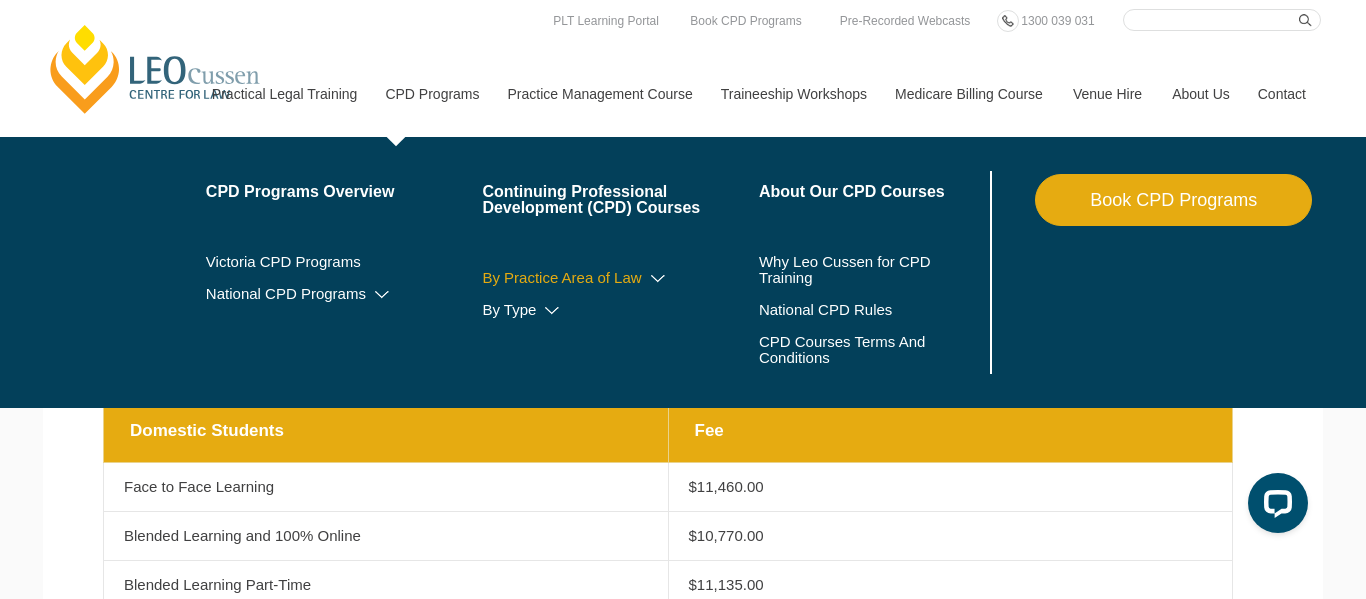 click at bounding box center (658, 279) 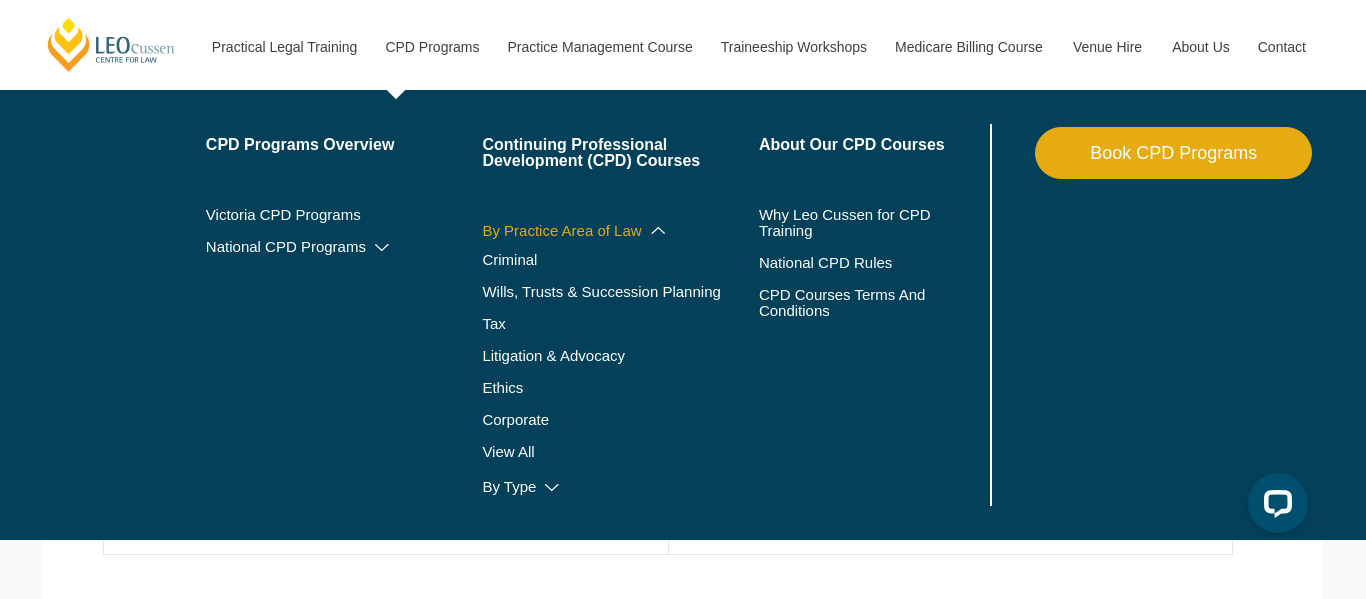 scroll, scrollTop: 973, scrollLeft: 0, axis: vertical 